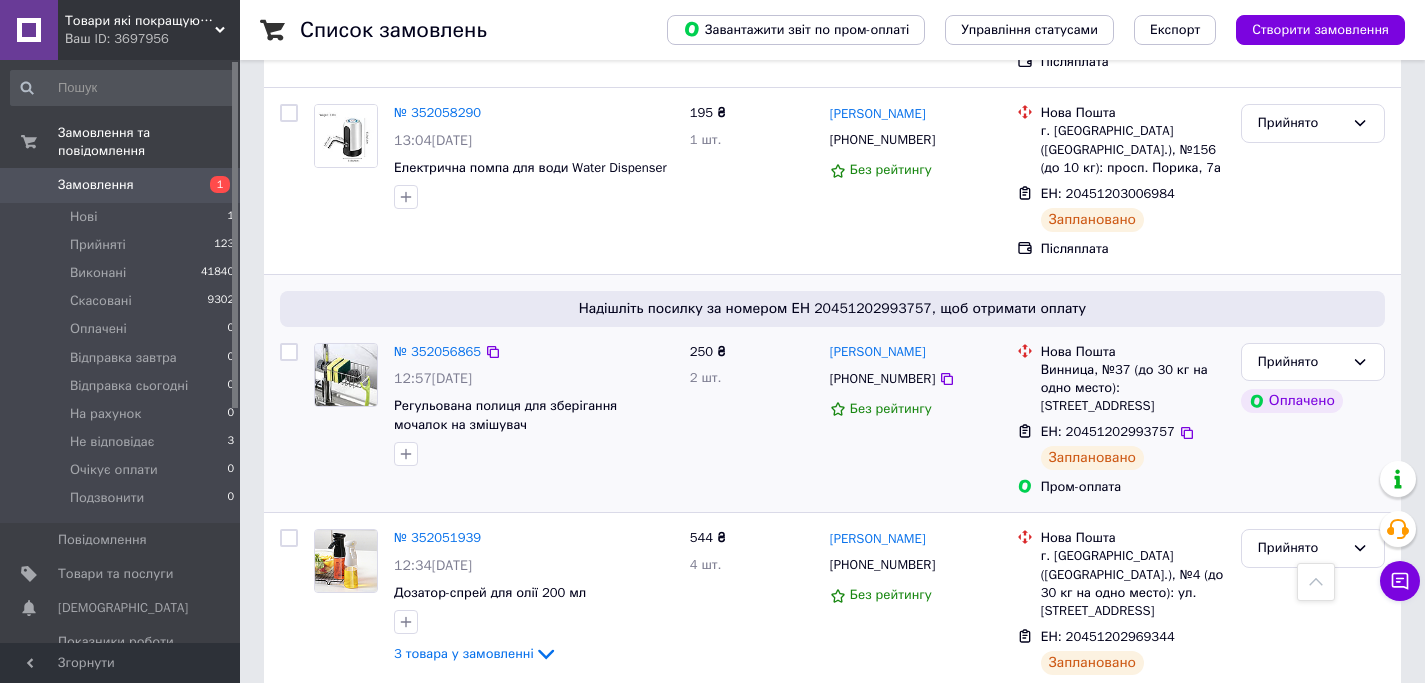 scroll, scrollTop: 692, scrollLeft: 0, axis: vertical 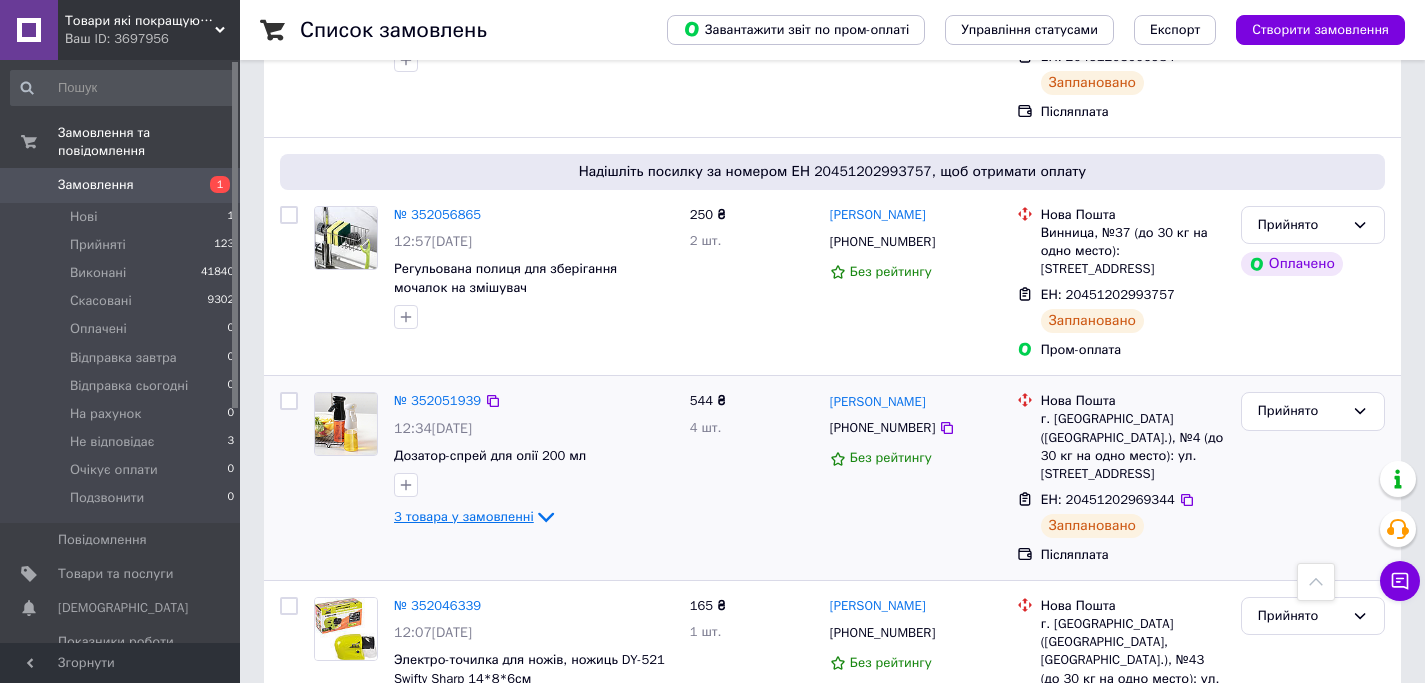 click on "3 товара у замовленні" at bounding box center (464, 516) 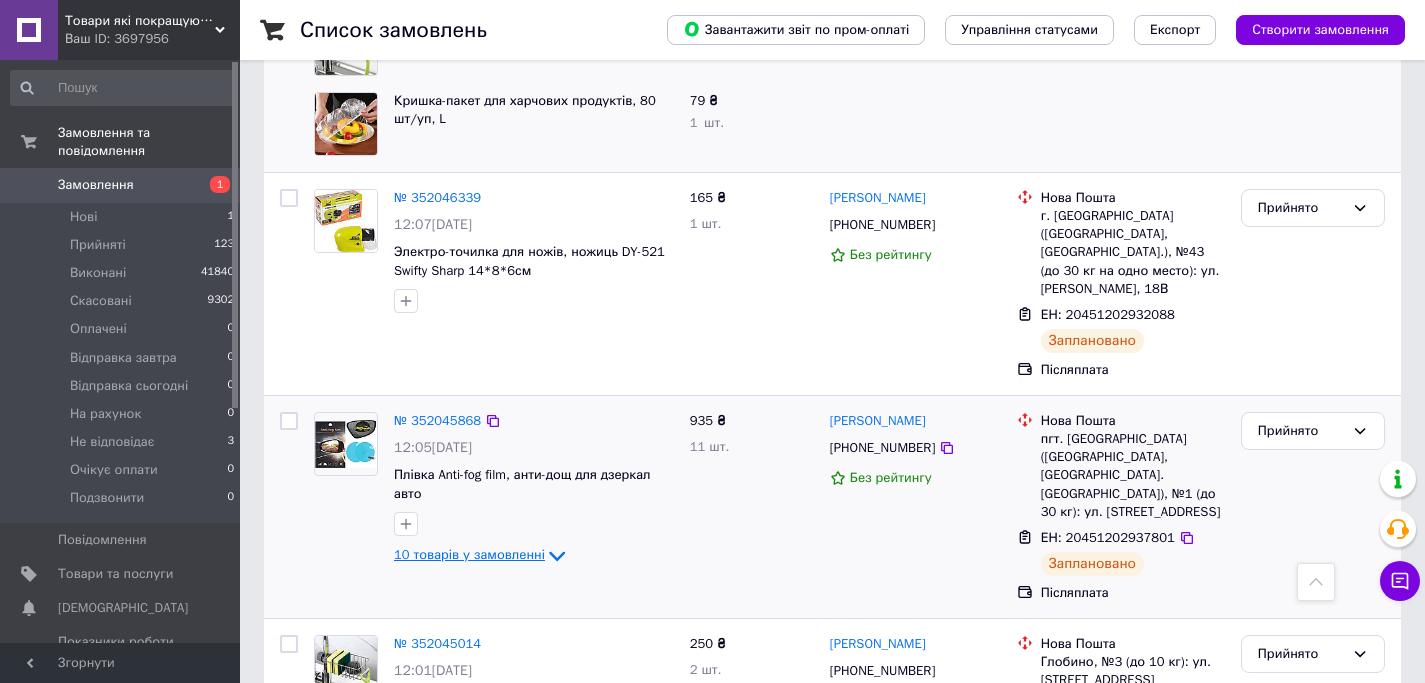click on "10 товарів у замовленні" at bounding box center [469, 554] 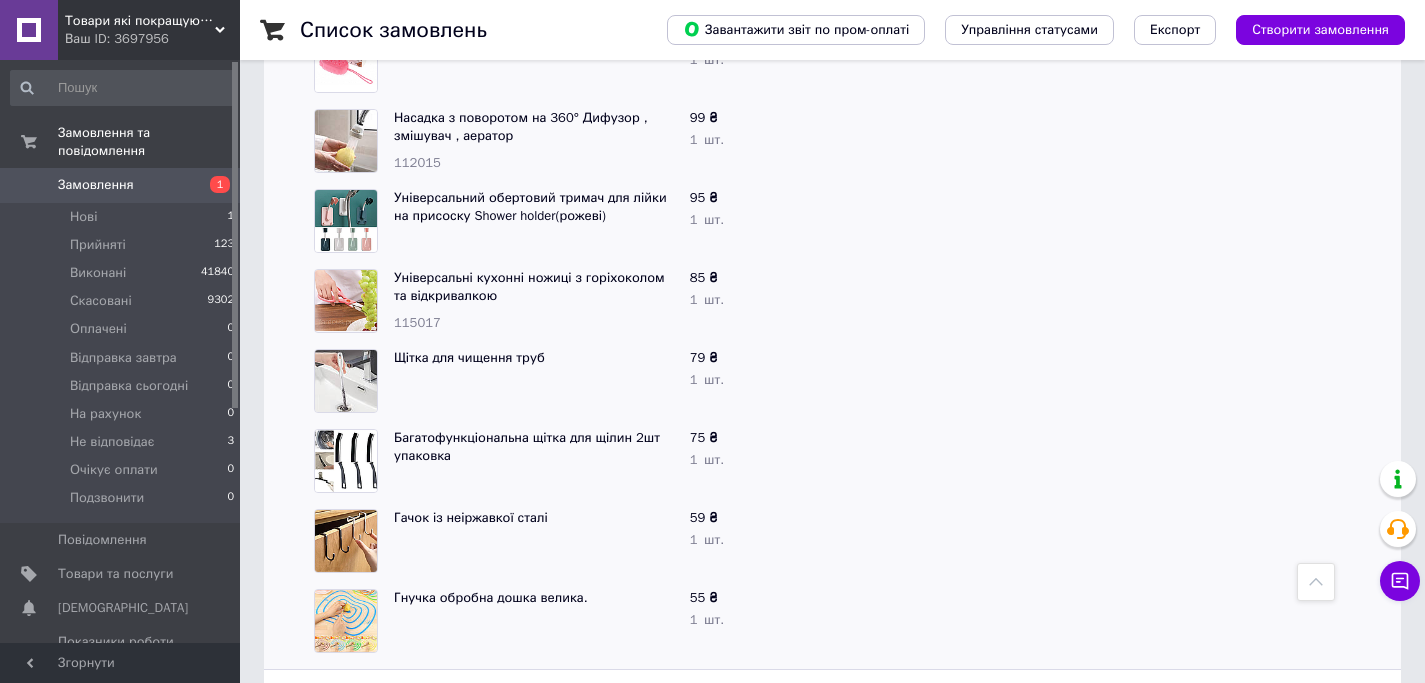 scroll, scrollTop: 2009, scrollLeft: 0, axis: vertical 